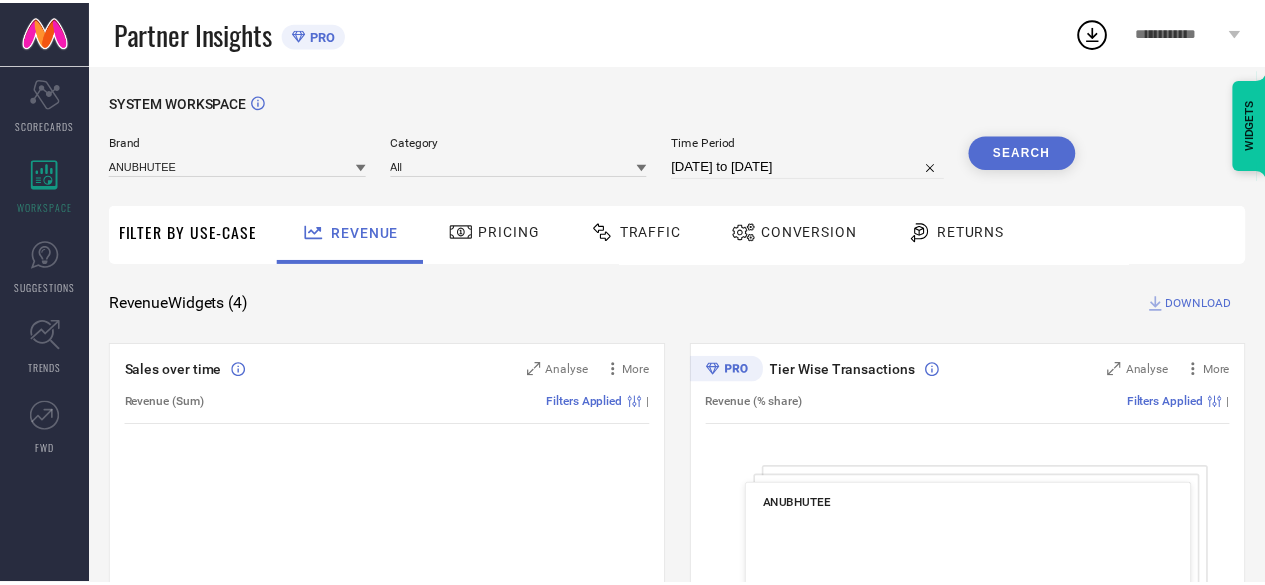 scroll, scrollTop: 0, scrollLeft: 0, axis: both 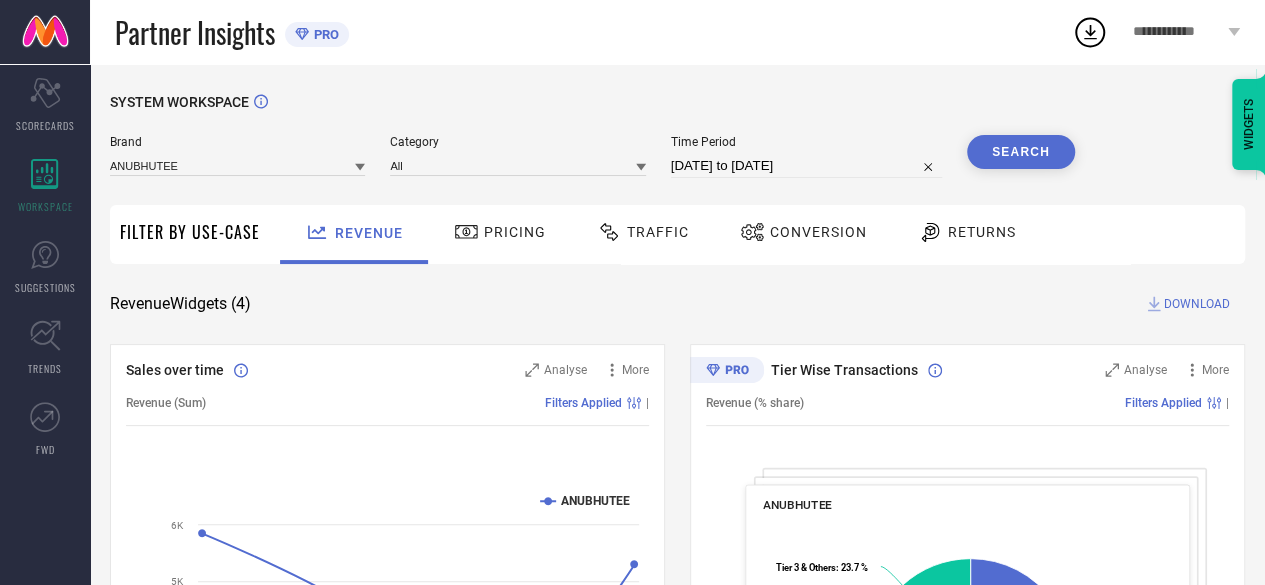 click on "Brand ANUBHUTEE" at bounding box center (237, 156) 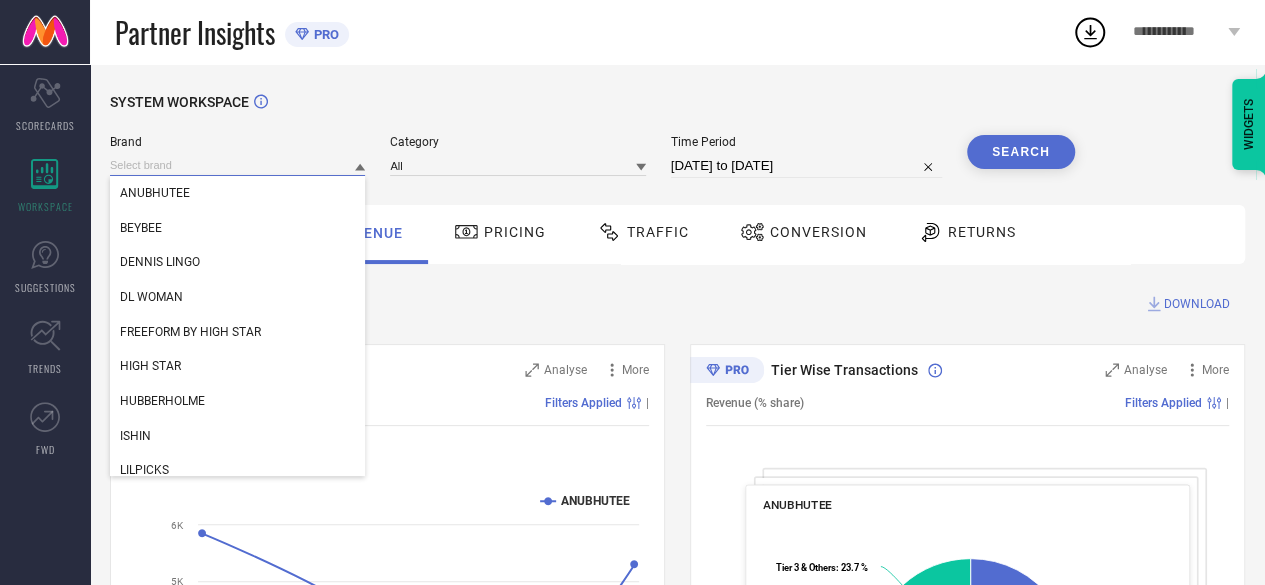 click at bounding box center [237, 165] 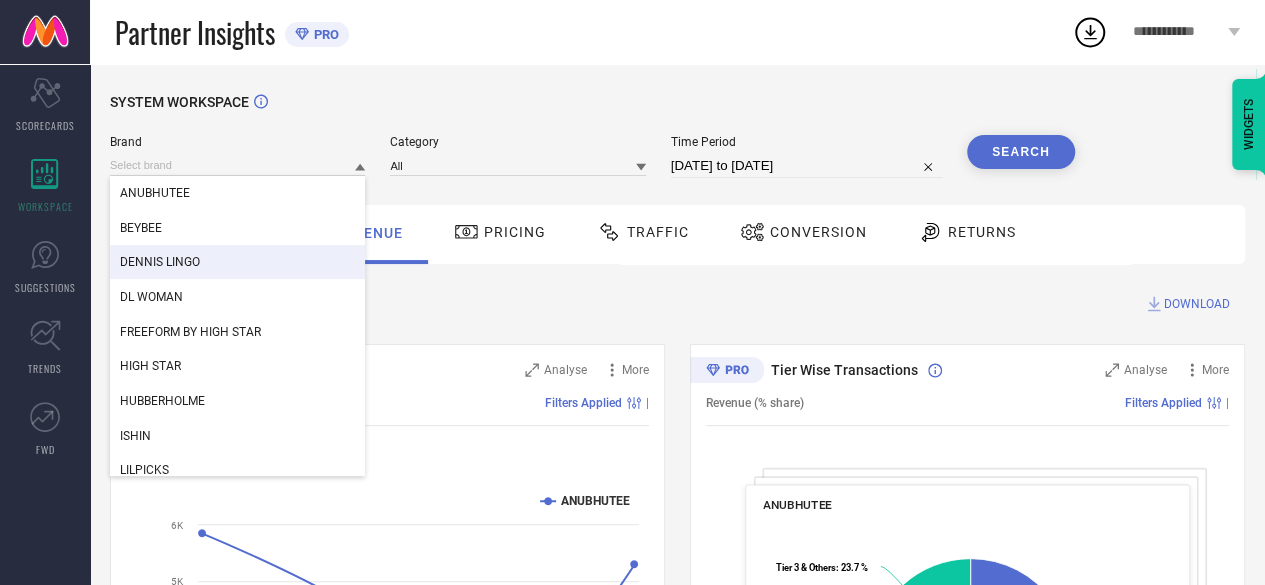 click on "DENNIS LINGO" at bounding box center [160, 262] 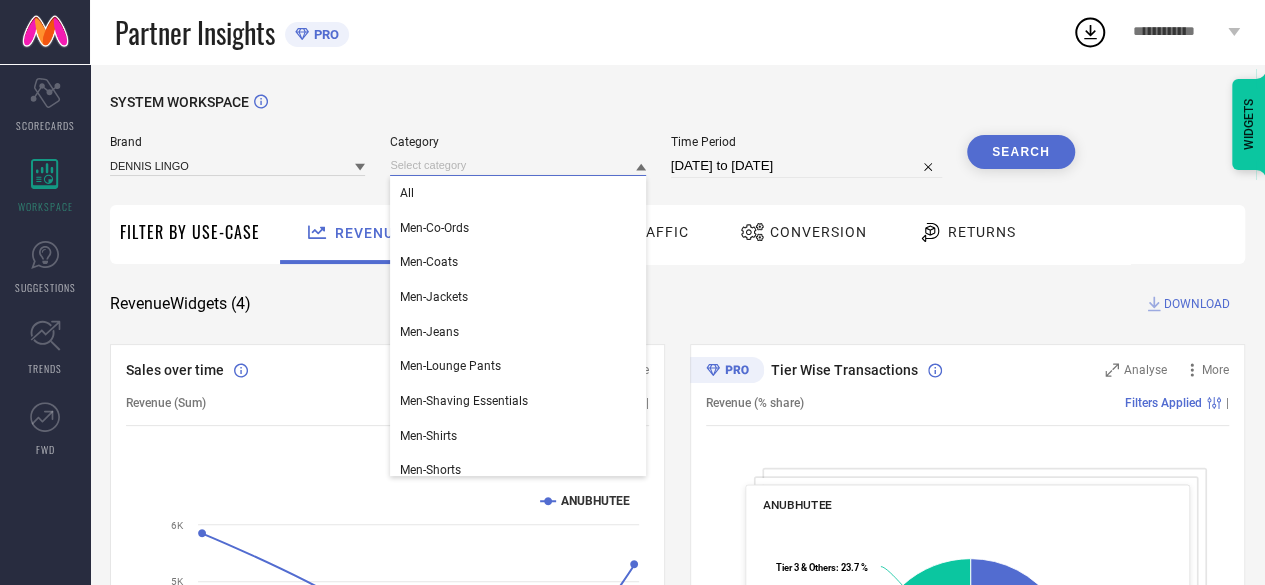 click at bounding box center [517, 165] 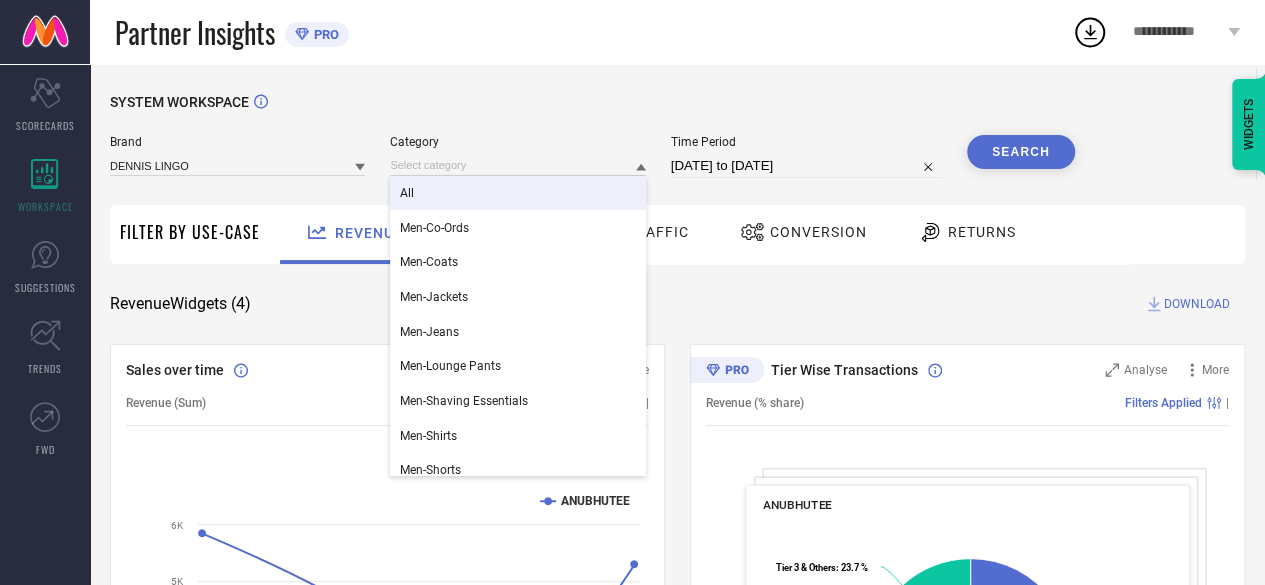 click on "All" at bounding box center [517, 193] 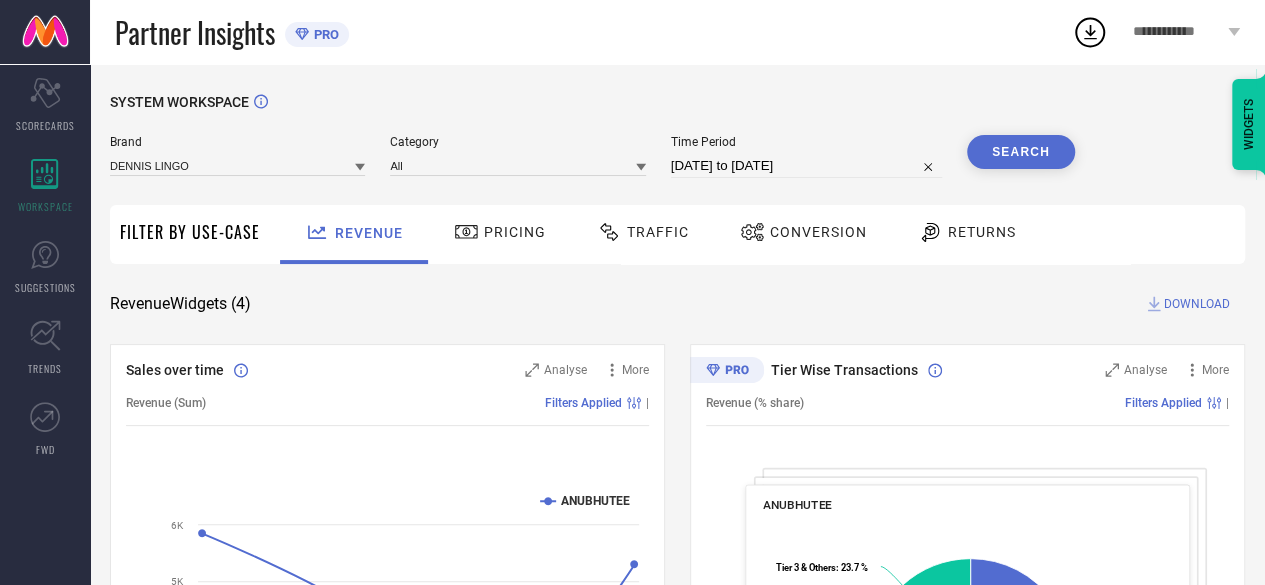click on "[DATE] to [DATE]" at bounding box center (806, 166) 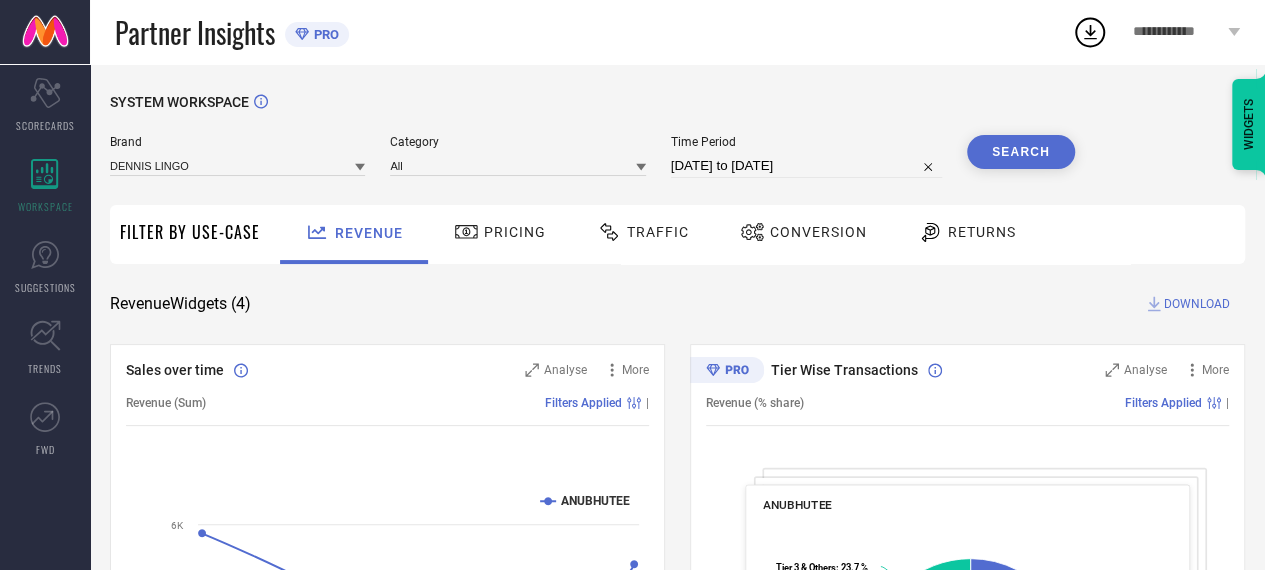 select on "6" 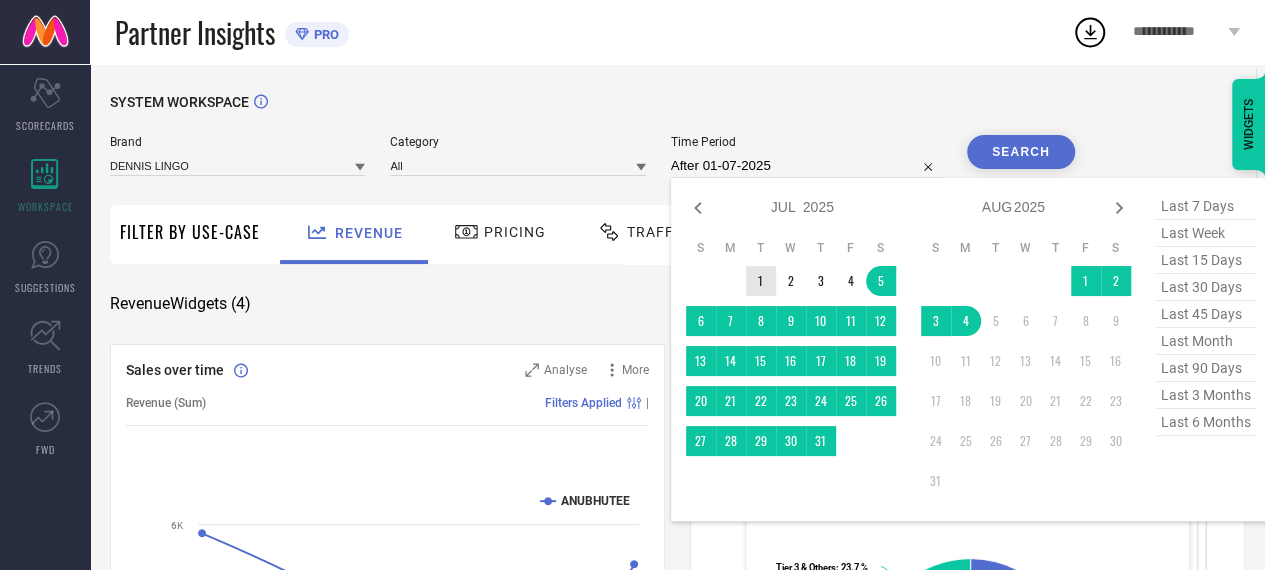 click on "1" at bounding box center (761, 281) 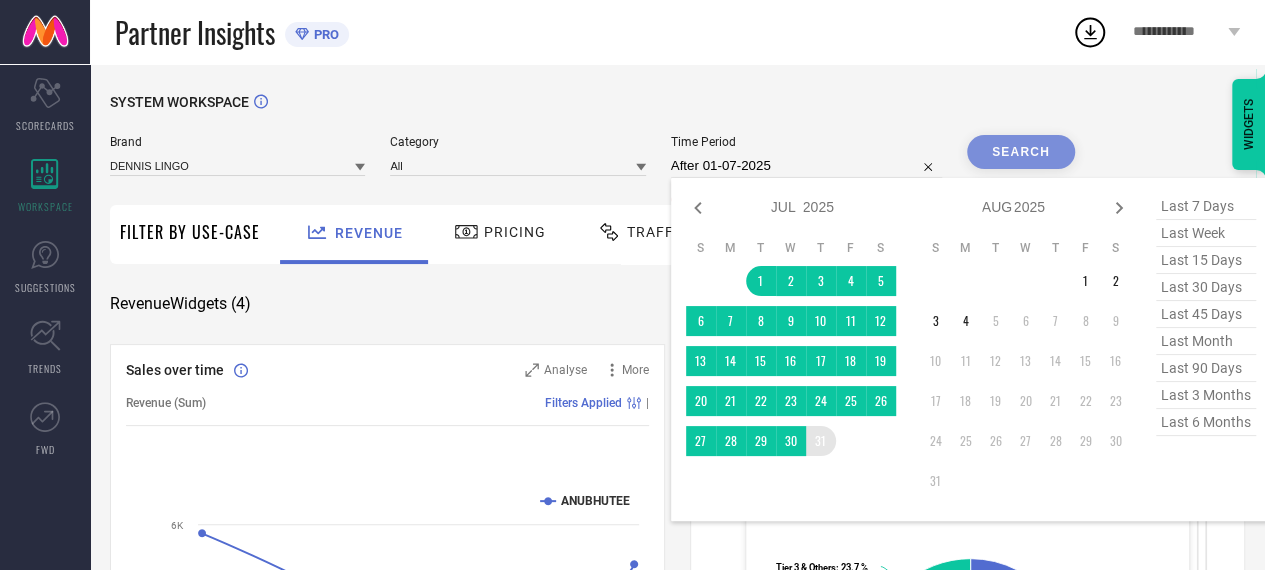type on "01-07-2025 to 31-07-2025" 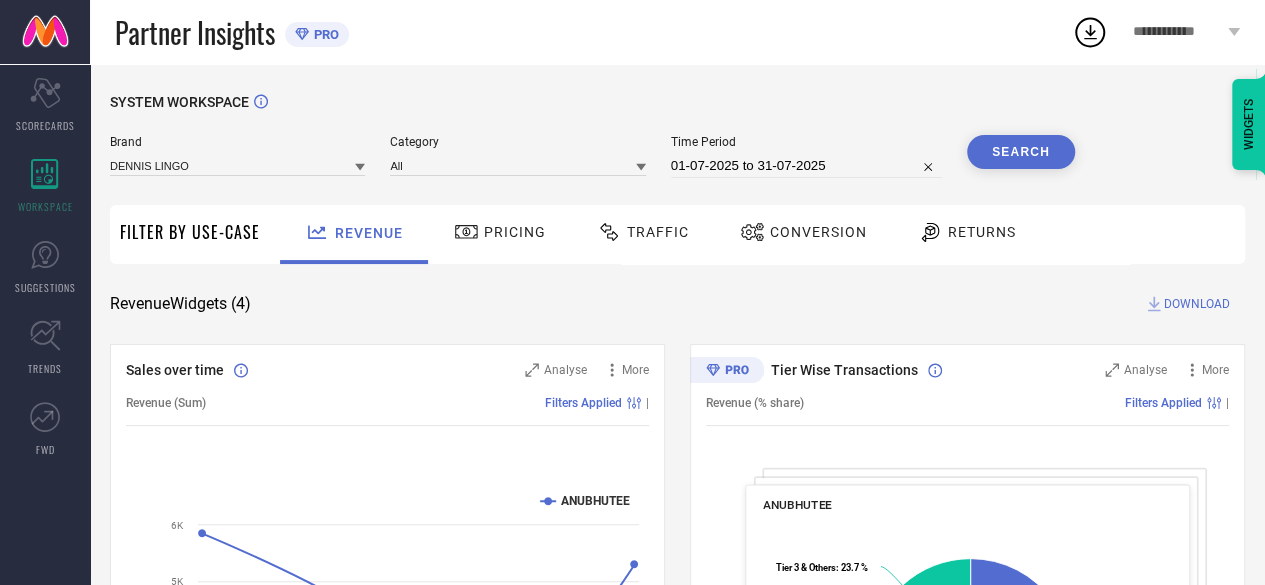 click on "Conversion" at bounding box center [818, 232] 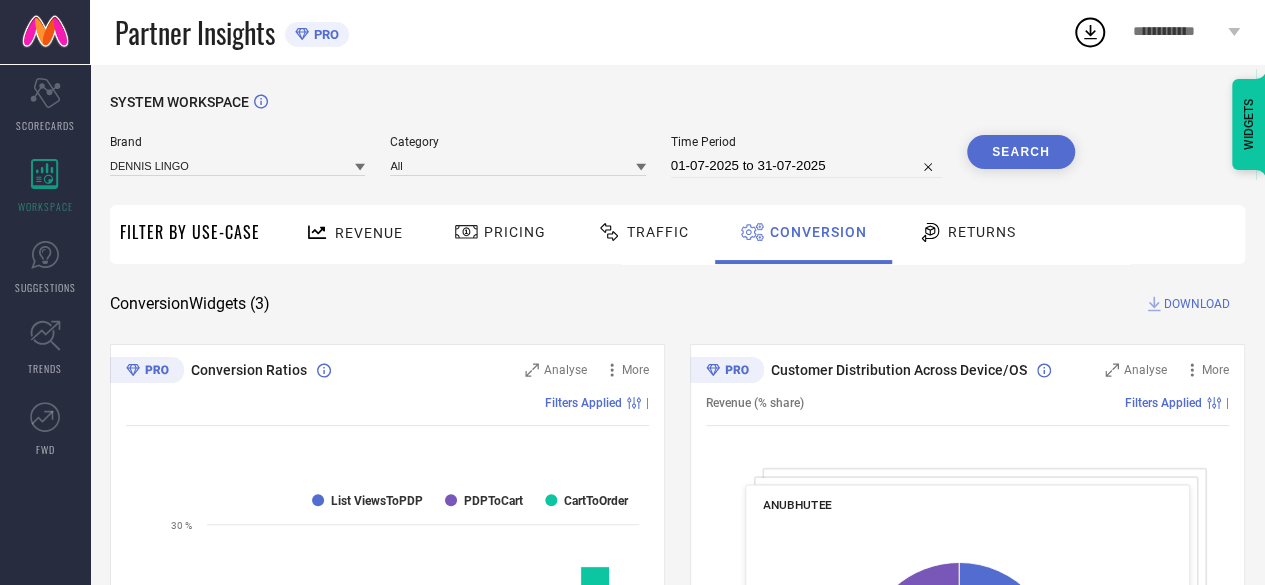 click on "Search" at bounding box center (1021, 152) 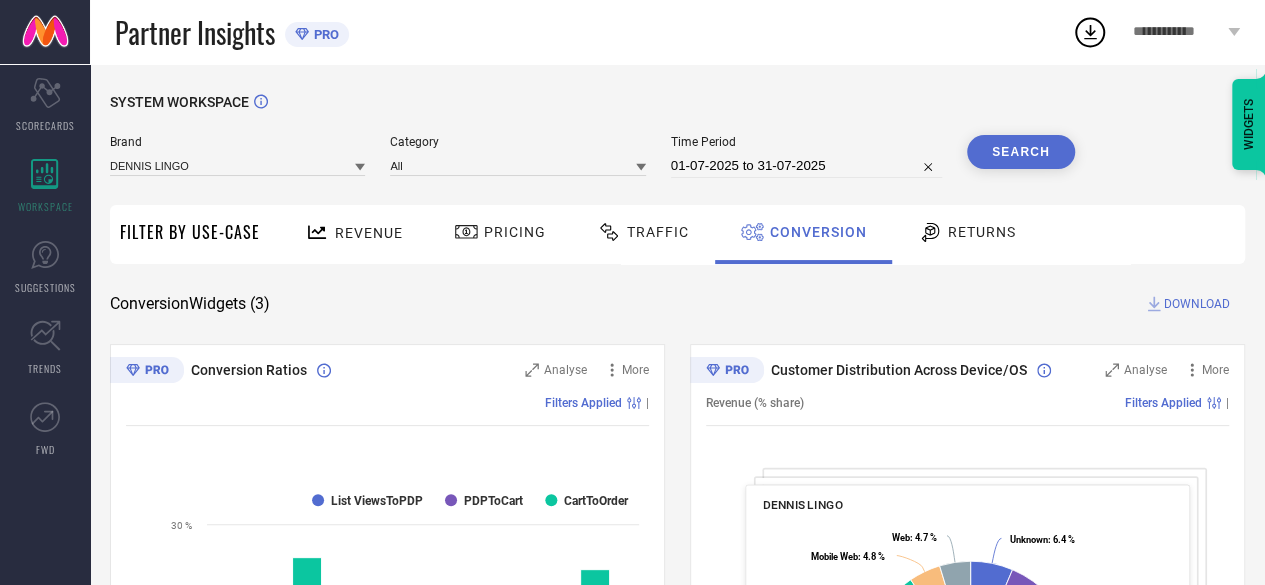 click on "DOWNLOAD" at bounding box center (1197, 304) 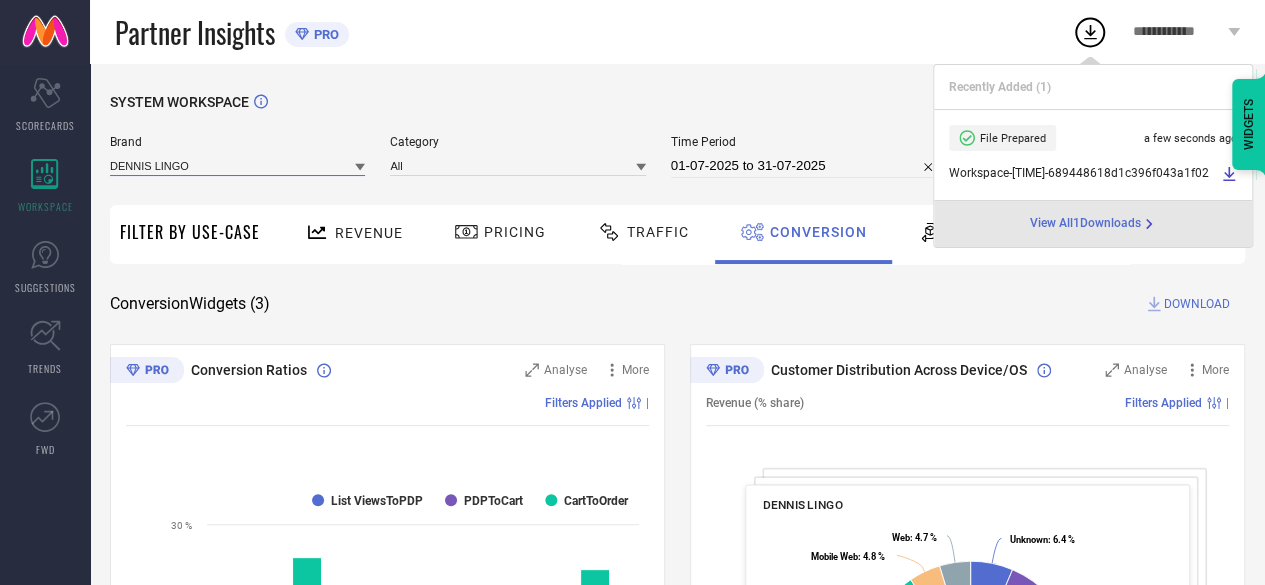 click at bounding box center [237, 165] 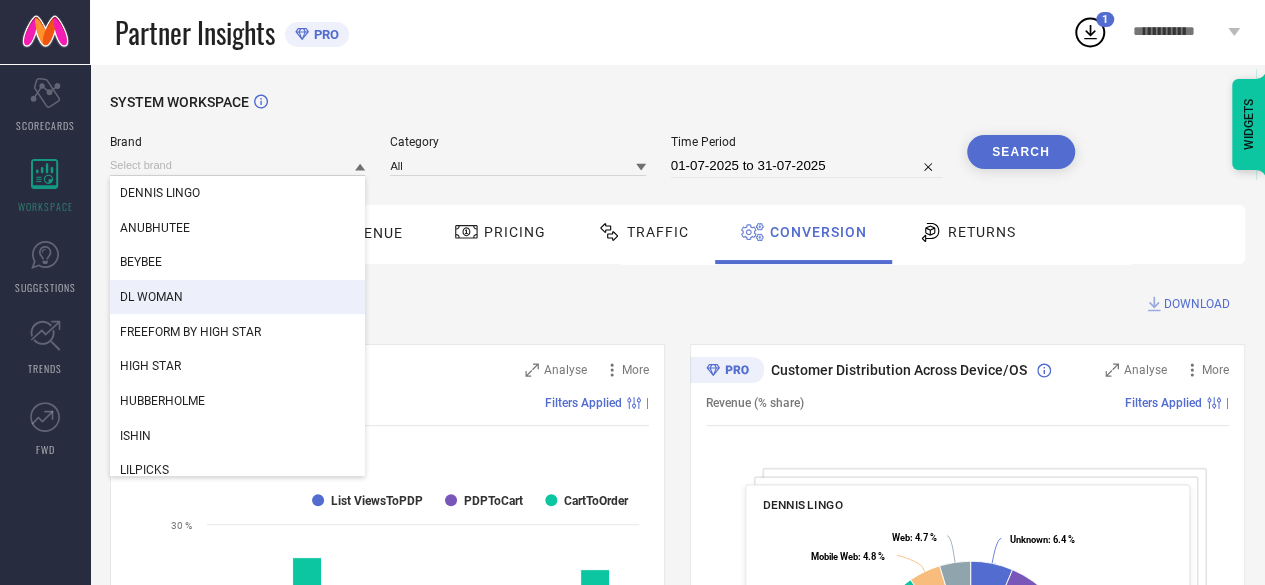 click on "DL WOMAN" at bounding box center (237, 297) 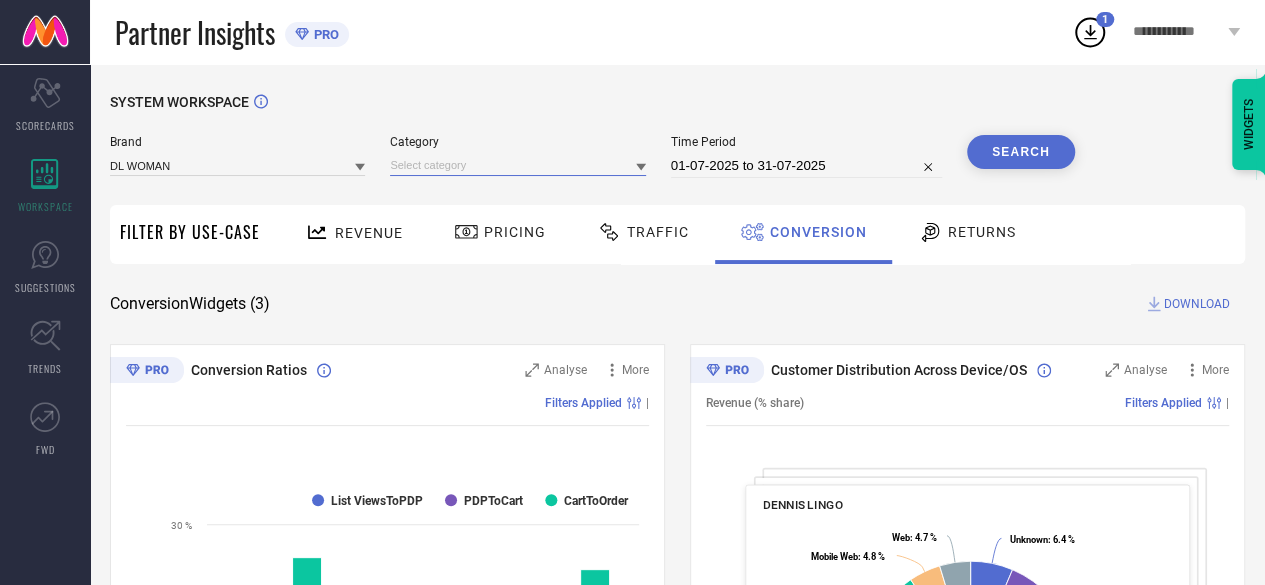 click at bounding box center (517, 165) 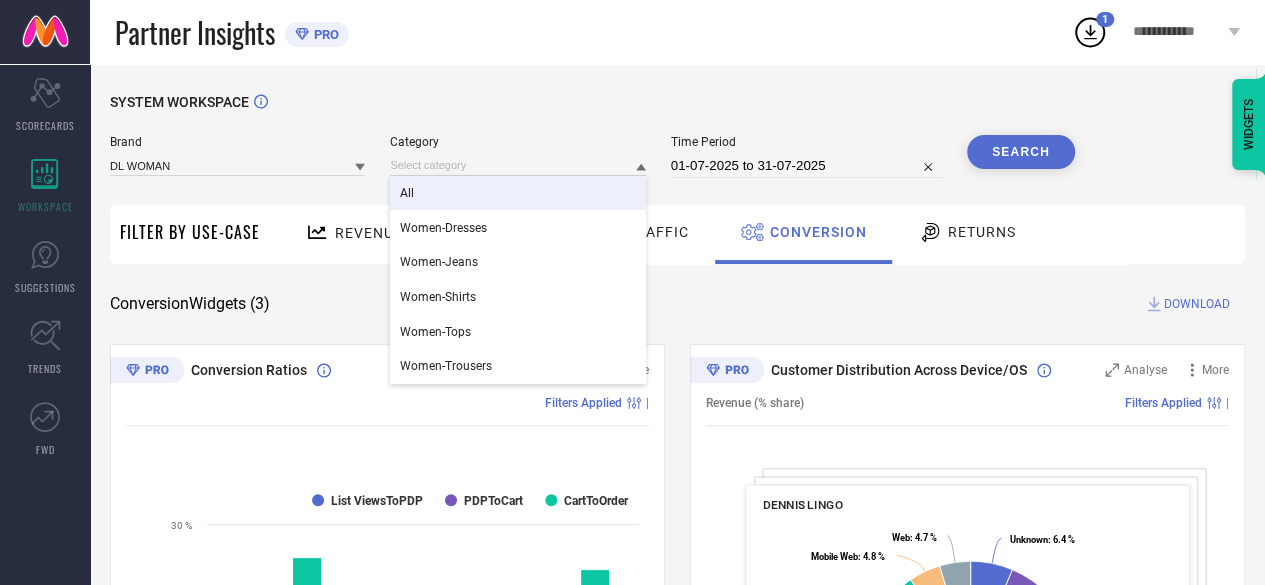 click on "All" at bounding box center (517, 193) 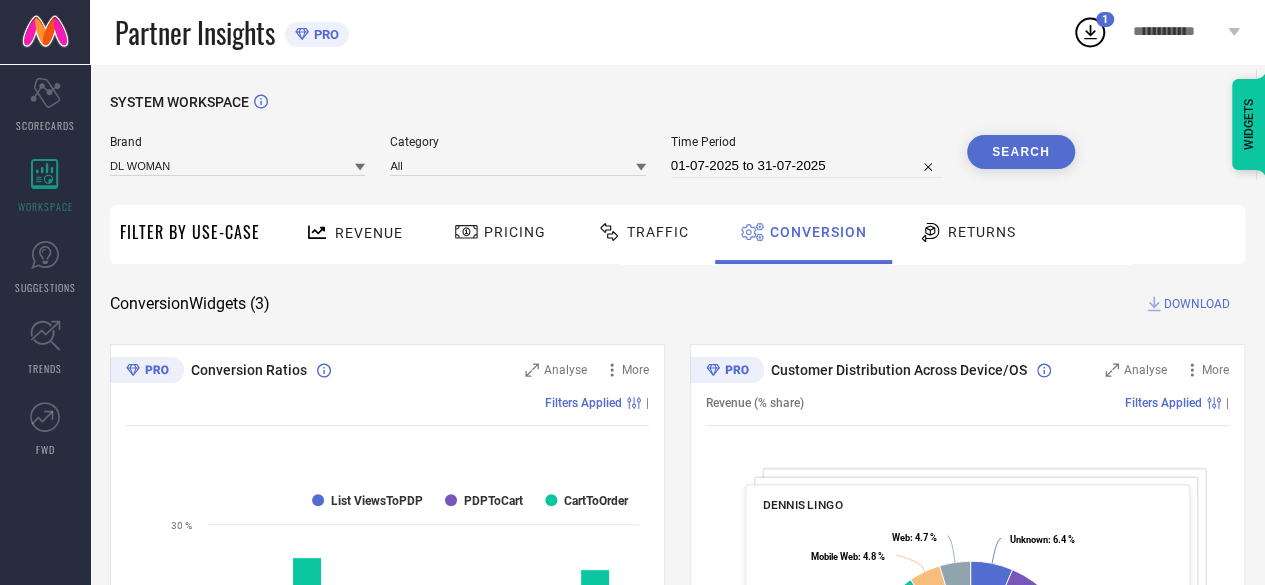 click on "Search" at bounding box center [1021, 152] 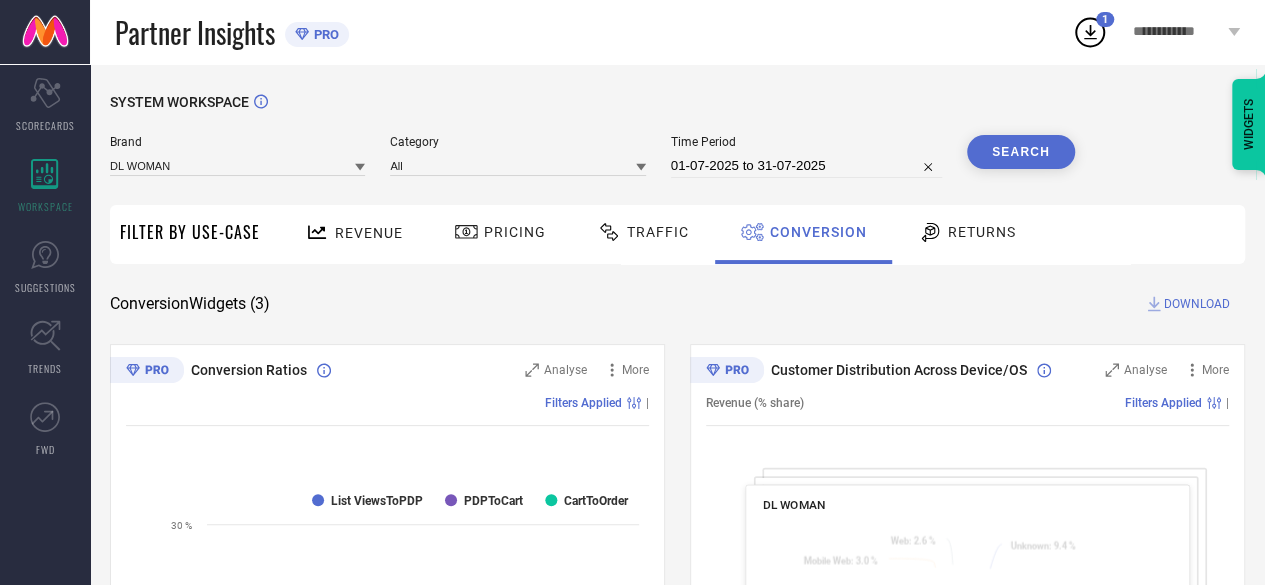 click on "DOWNLOAD" at bounding box center [1197, 304] 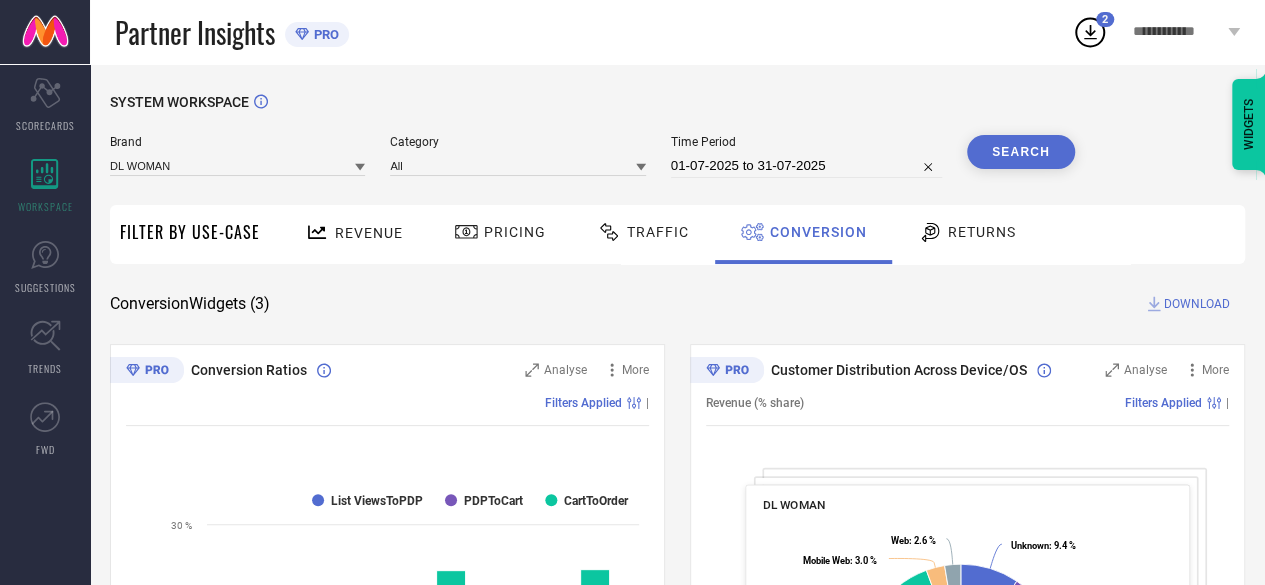 click on "SYSTEM WORKSPACE Brand DL WOMAN Category All Time Period [DATE] to [DATE] Search Filter By Use-Case Revenue Pricing Traffic Conversion Returns Conversion  Widgets ( 3 ) DOWNLOAD Conversion Ratios Analyse More Filters Applied |  Created with Highcharts 9.3.3 Consumer Funnel List Count List ViewsToPDP PDPToCart CartToOrder COMPETITOR BRANDS DL WOMAN ALL BRANDS (ALL) 0 10 % 20 % 30 % Customer Distribution Across Device/OS Analyse More Revenue (% share) Filters Applied |  DL WOMAN Created with Highcharts 9.3.3 Unknown : 9.4 % ​ Unknown : 9.4 % Android : 41.0 % ​ Android : 41.0 % IOS : 44.0 % ​ IOS : 44.0 % Mobile Web : 3.0 % ​ Mobile Web : 3.0 % Web : 2.6 % ​ Web : 2.6 % Conversion Count Analyse More Filters Applied |  Created with Highcharts 9.3.3 List View count(1.74Cr) List View cou… (1.74Cr) ​ List View count(1.74Cr) List View cou… (1.74Cr) PDP count (9.75L) ​ PDP count (9.75L) Cart count (44.28K) ​ Cart count (44.28K) Product sold count (10.6K) ​ Product sold count (10.6K)" at bounding box center [677, 731] 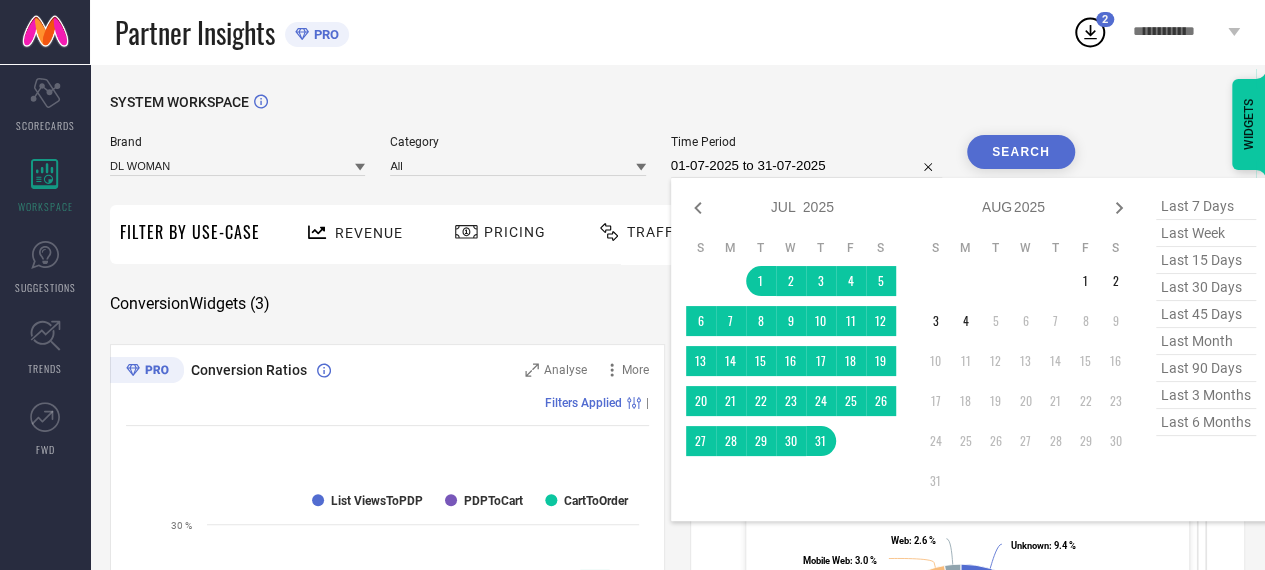click on "01-07-2025 to 31-07-2025" at bounding box center [806, 166] 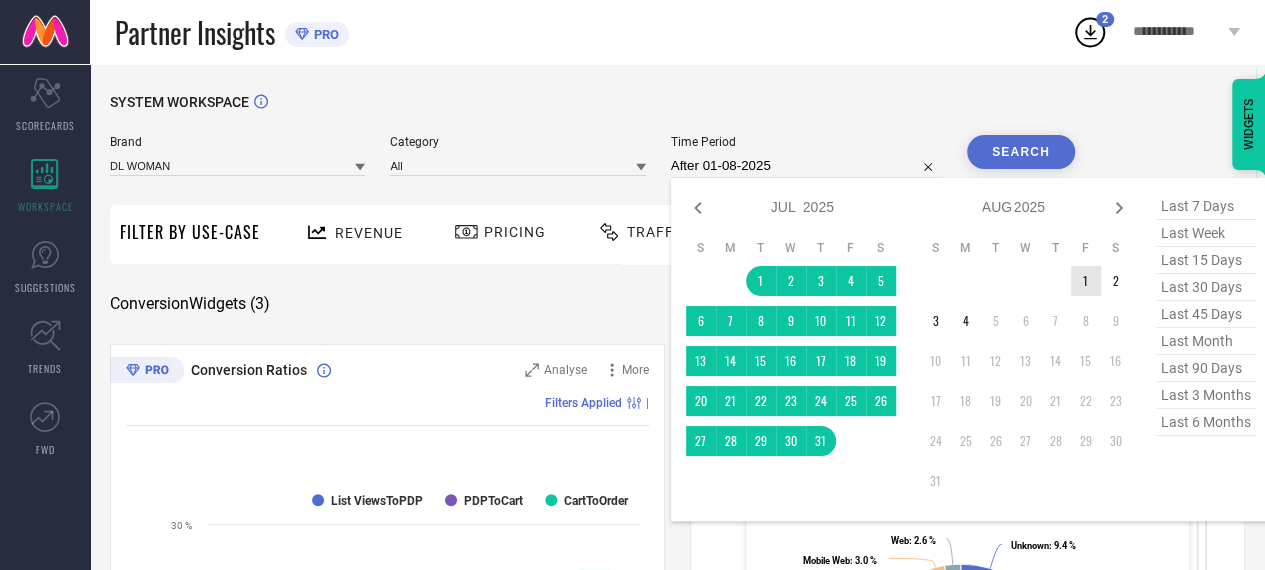 click on "1" at bounding box center (1086, 281) 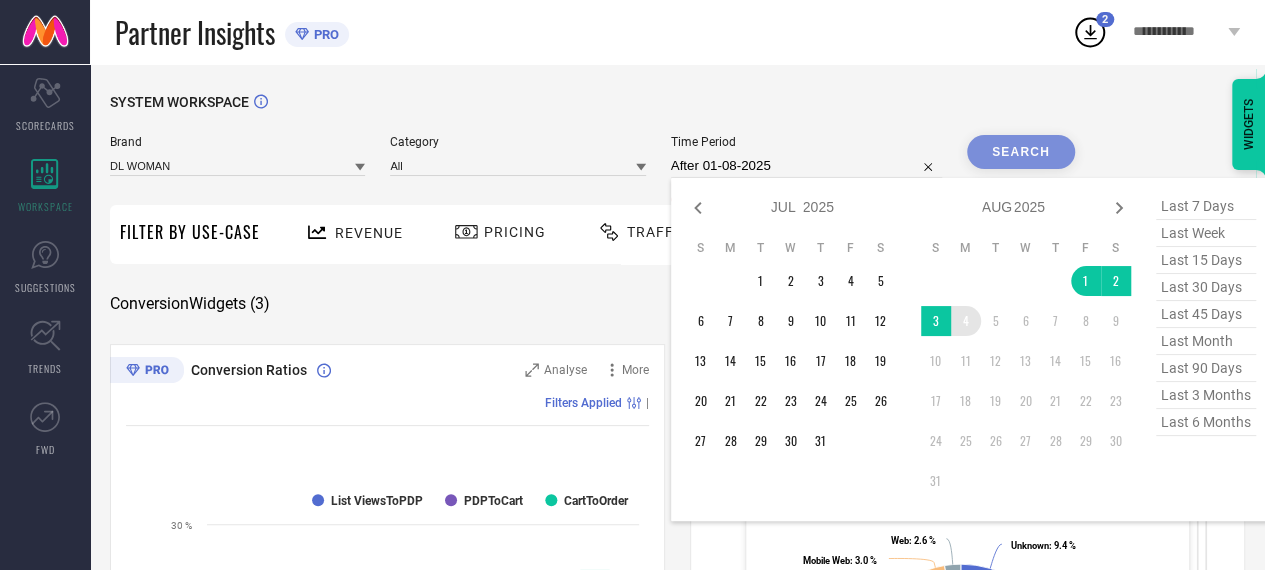 type on "[DATE] to [DATE]" 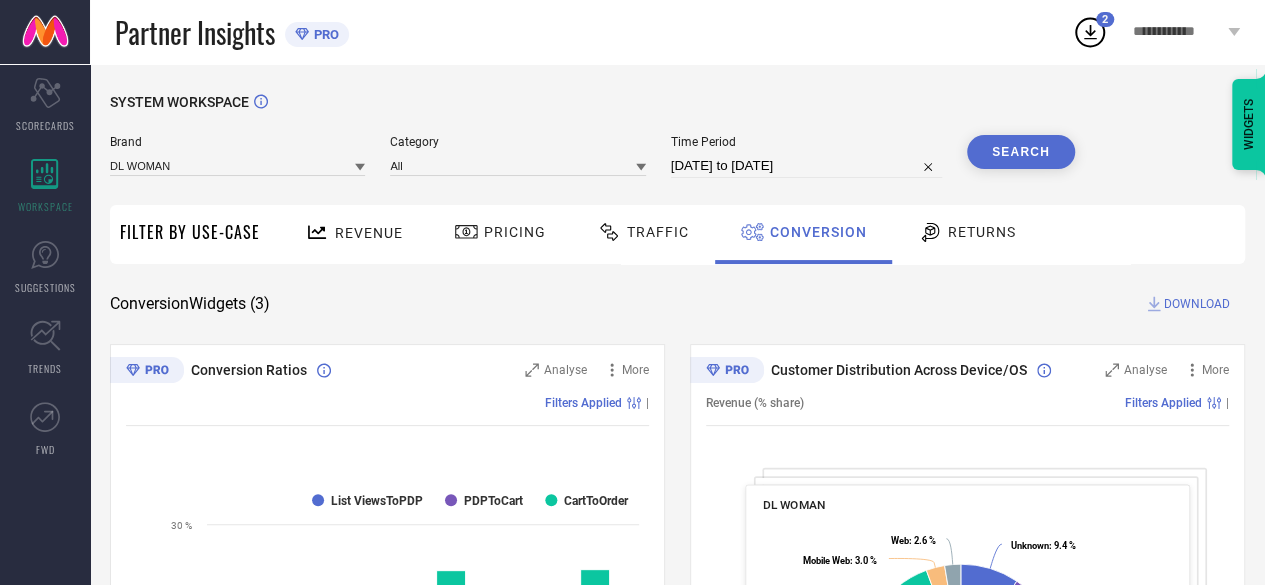click on "Search" at bounding box center (1021, 152) 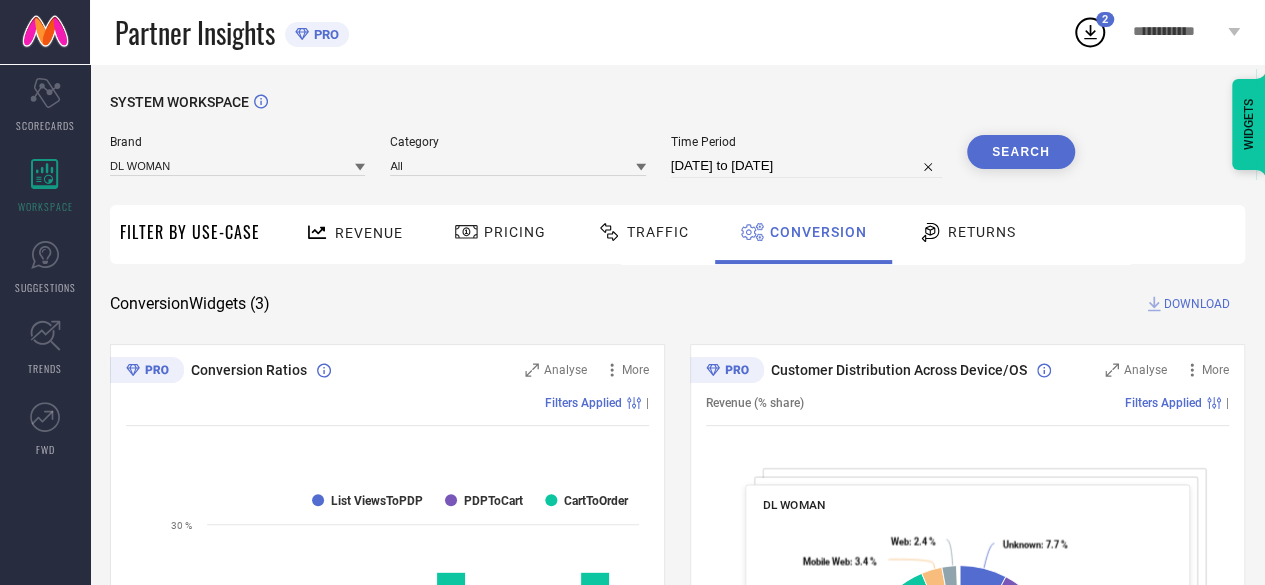 click on "DOWNLOAD" at bounding box center (1197, 304) 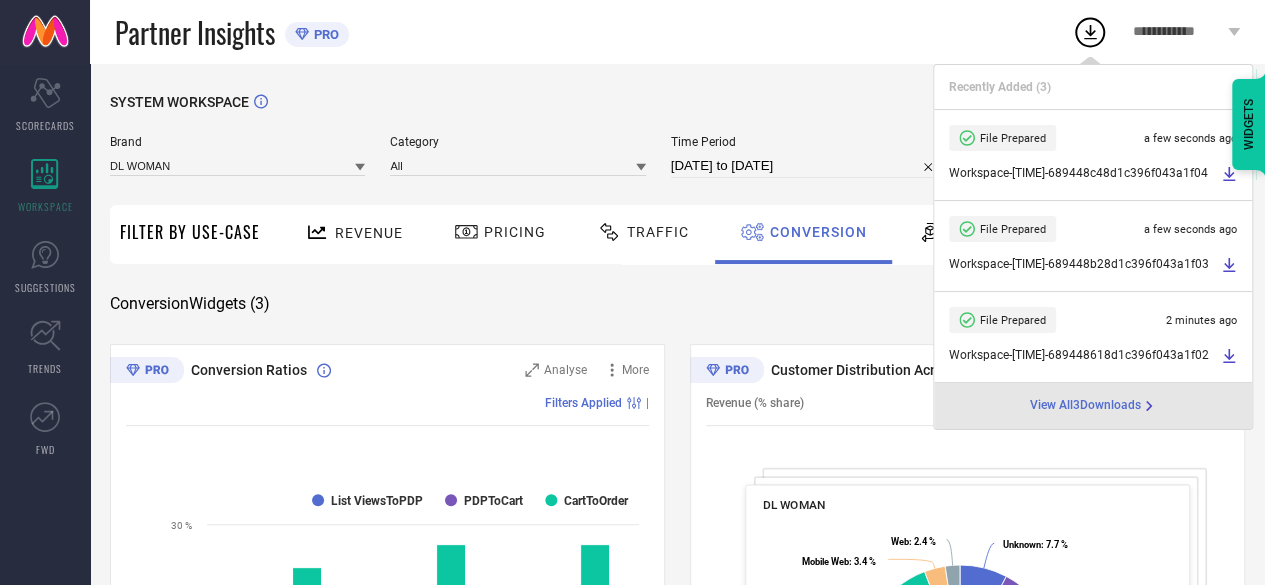click on "SYSTEM WORKSPACE Brand DL WOMAN Category All Time Period [DATE] to [DATE] Search Filter By Use-Case Revenue Pricing Traffic Conversion Returns Conversion  Widgets ( 3 ) DOWNLOAD Conversion Ratios Analyse More Filters Applied |  Created with Highcharts 9.3.3 Consumer Funnel List Count List ViewsToPDP PDPToCart CartToOrder COMPETITOR BRANDS DL WOMAN ALL BRANDS (ALL) 0 10 % 20 % 30 % Customer Distribution Across Device/OS Analyse More Revenue (% share) Filters Applied |  DL WOMAN Created with Highcharts 9.3.3 Unknown : 7.7 % ​ Unknown : 7.7 % Android : 42.9 % ​ Android : 42.9 % IOS : 43.6 % ​ IOS : 43.6 % Mobile Web : 3.4 % ​ Mobile Web : 3.4 % Web : 2.4 % ​ Web : 2.4 % Conversion Count Analyse More Filters Applied |  Created with Highcharts 9.3.3 List View count(23.31L) List View cou… (23.31L) ​ List View count(23.31L) List View cou… (23.31L) PDP count (1.31L) ​ PDP count (1.31L) Cart count (6.14K) ​ Cart count (6.14K) Product sold count (1.69K) ​ Product sold count (1.69K) WIDGETS" at bounding box center (677, 731) 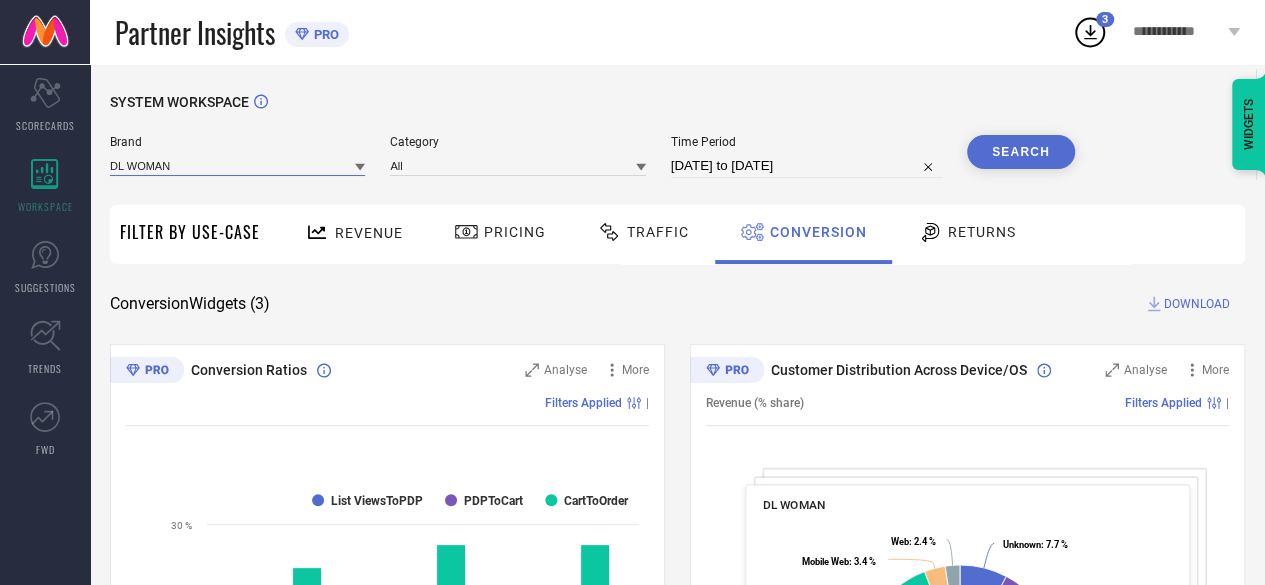 click at bounding box center (237, 165) 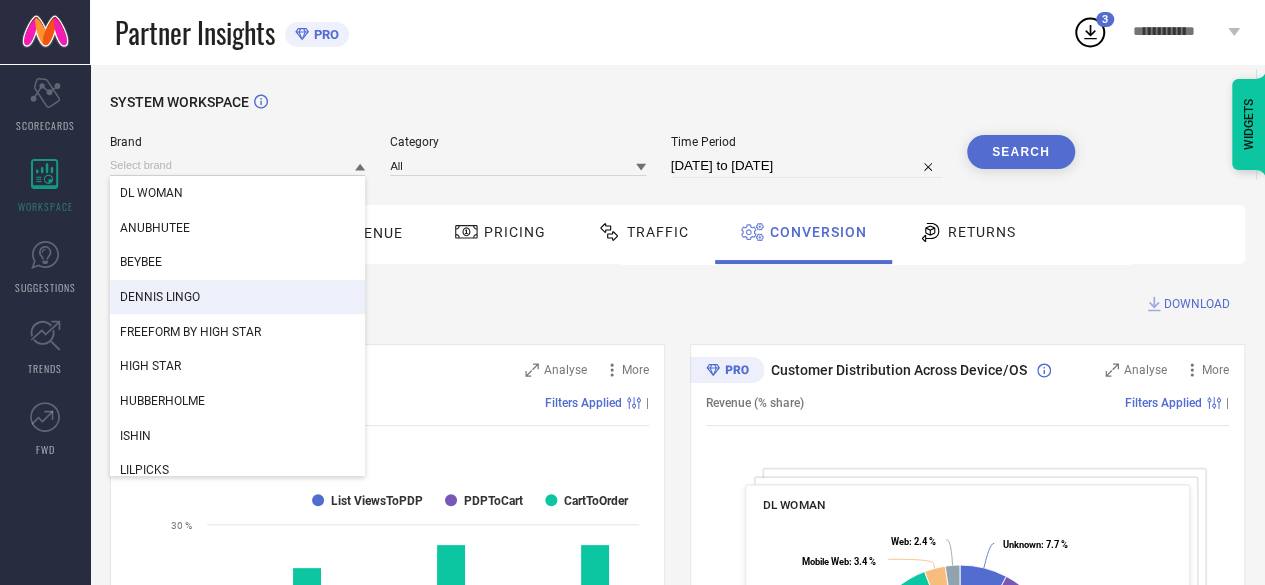 click on "DENNIS LINGO" at bounding box center [237, 297] 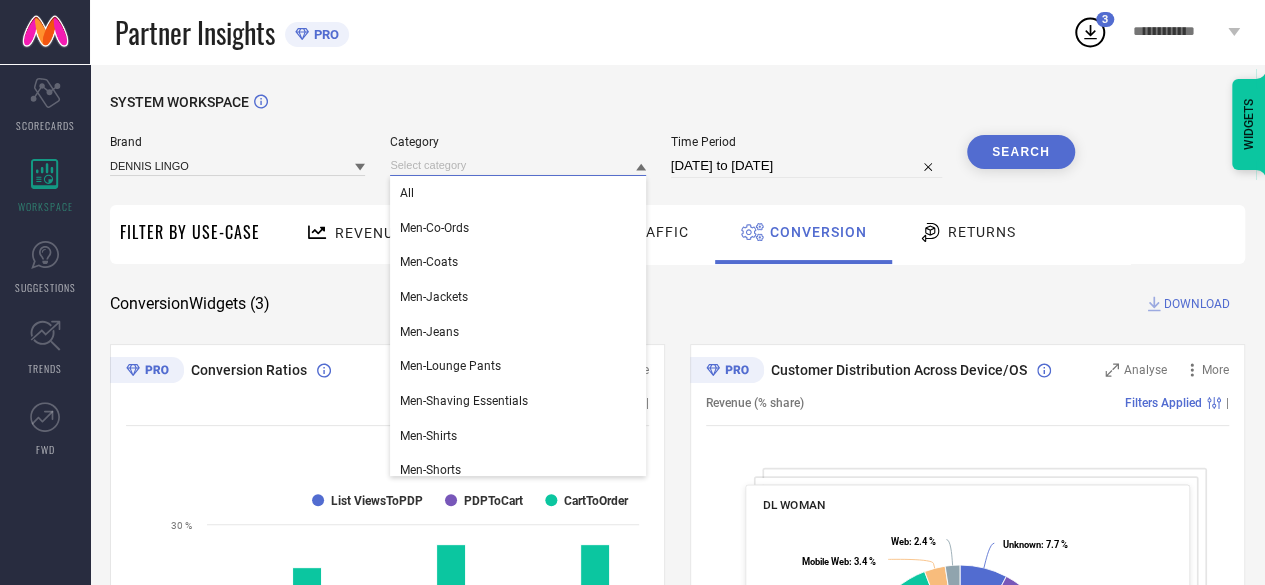 click at bounding box center (517, 165) 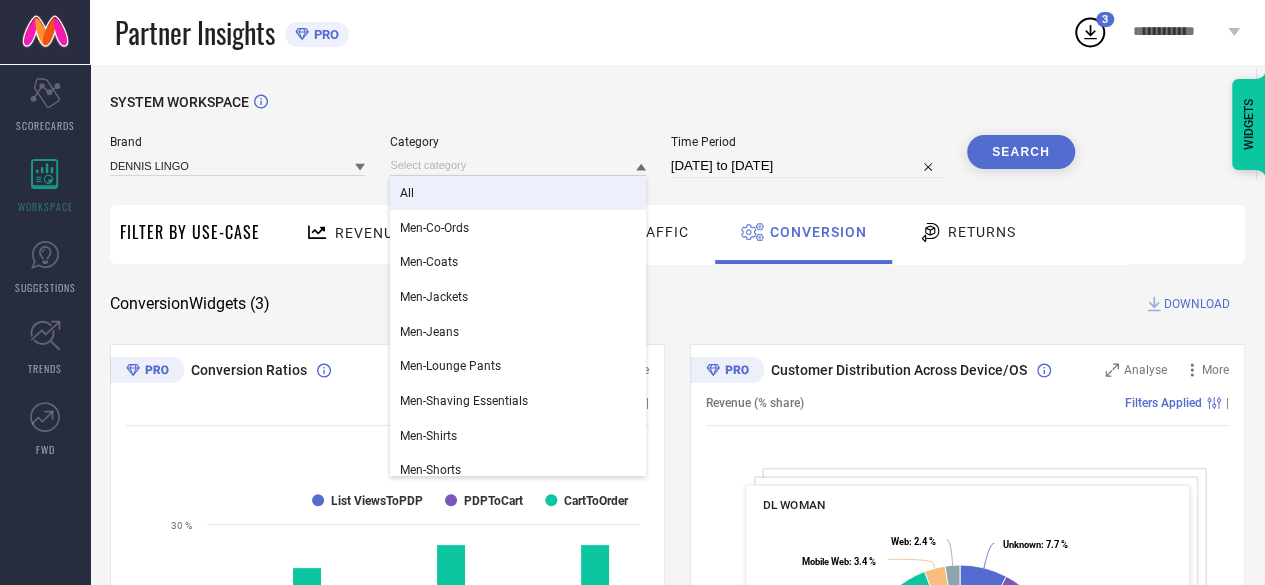 click on "All" at bounding box center (517, 193) 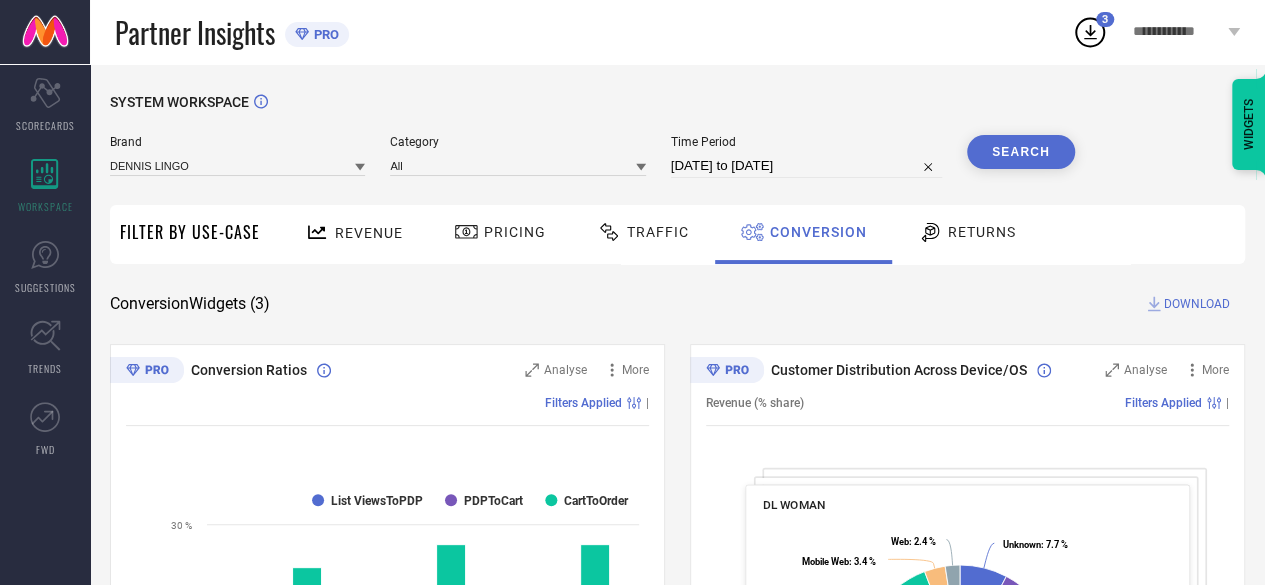 click on "Search" at bounding box center [1021, 152] 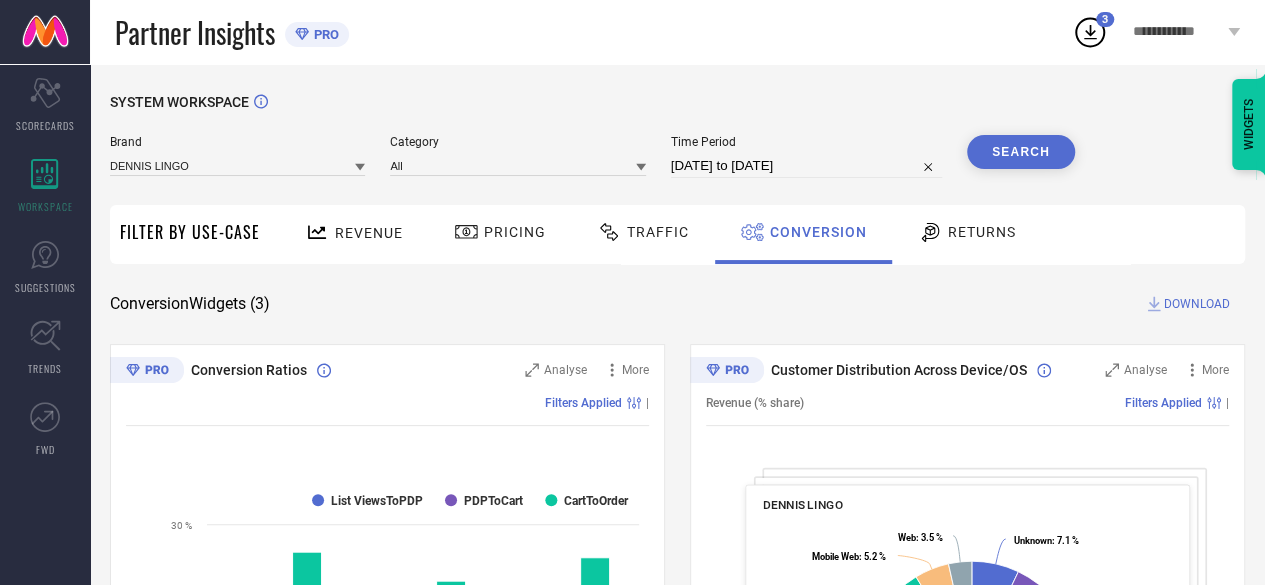click on "SYSTEM WORKSPACE Brand DENNIS LINGO Category All Time Period [DATE] to [DATE] Search Filter By Use-Case Revenue Pricing Traffic Conversion Returns Conversion  Widgets ( 3 ) DOWNLOAD Conversion Ratios Analyse More Filters Applied |  Created with Highcharts 9.3.3 Consumer Funnel List Count List ViewsToPDP PDPToCart CartToOrder COMPETITOR BRANDS DENNIS LINGO ALL BRANDS (ALL) 0 10 % 20 % 30 % Customer Distribution Across Device/OS Analyse More Revenue (% share) Filters Applied |  DENNIS LINGO Created with Highcharts 9.3.3 Unknown : 7.1 % ​ Unknown : 7.1 % Android : 56.2 % ​ Android : 56.2 % IOS : 28.0 % ​ IOS : 28.0 % Mobile Web : 5.2 % ​ Mobile Web : 5.2 % Web : 3.5 % ​ Web : 3.5 % Conversion Count Analyse More Filters Applied |  Created with Highcharts 9.3.3 List View count(26.97L) List View cou… (26.97L) ​ List View count(26.97L) List View cou… (26.97L) PDP count (1.59L) ​ PDP count (1.59L) Cart count (7.44K) ​ Cart count (7.44K) Product sold count (1.79K) ​ Product sold count" at bounding box center (677, 731) 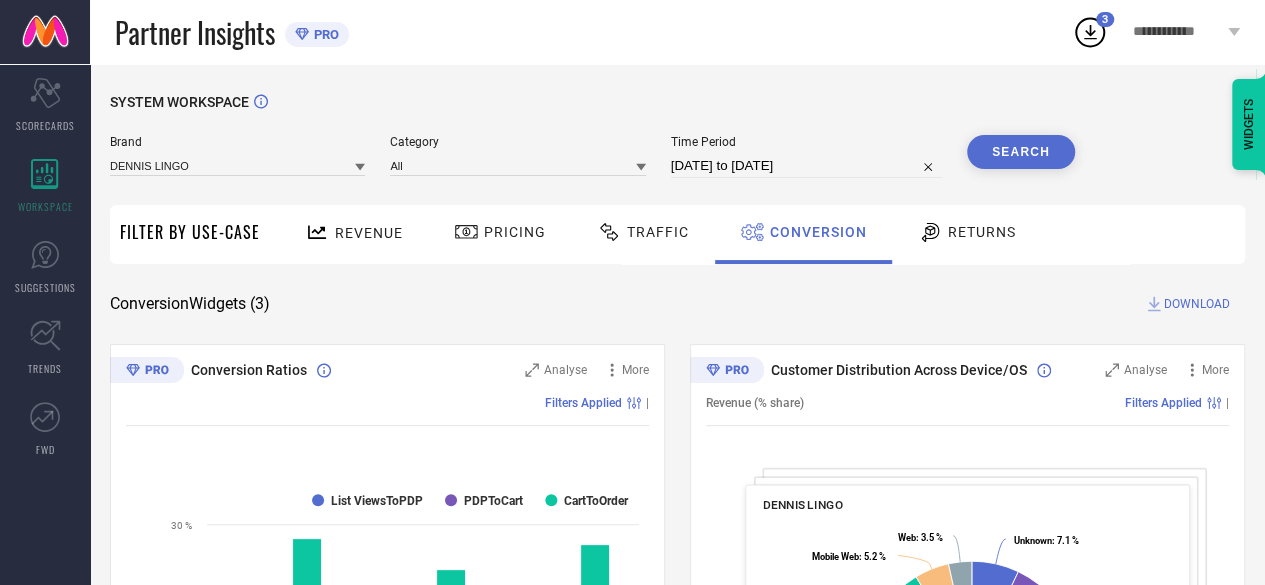click on "DOWNLOAD" at bounding box center [1197, 304] 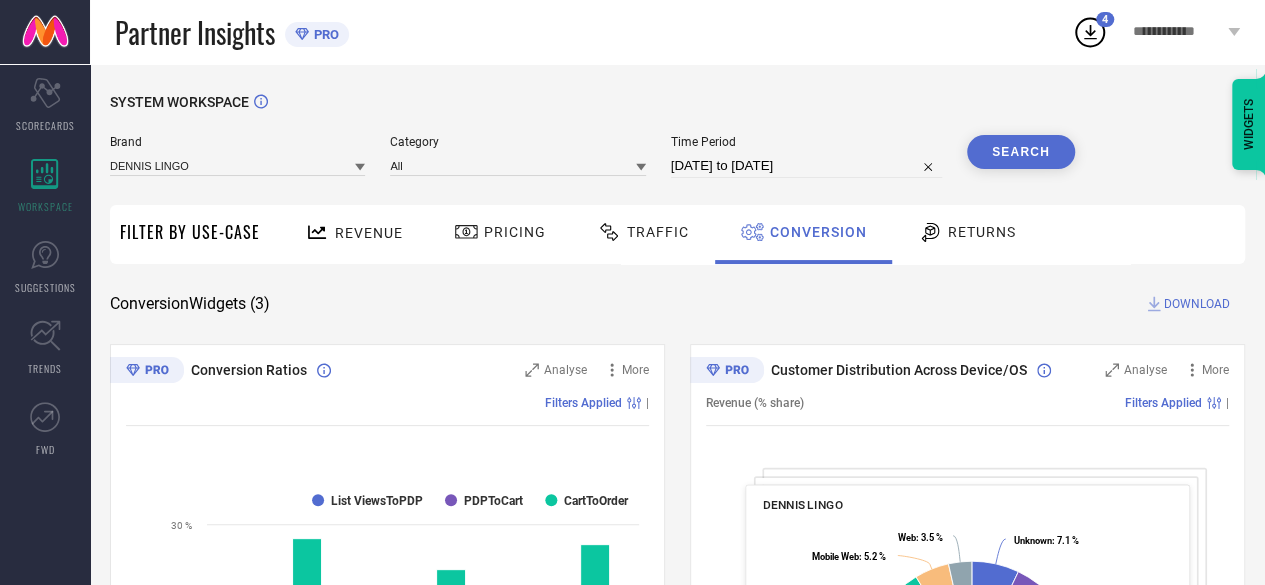 click on "SYSTEM WORKSPACE Brand DENNIS LINGO Category All Time Period [DATE] to [DATE] Search Filter By Use-Case Revenue Pricing Traffic Conversion Returns Conversion  Widgets ( 3 ) DOWNLOAD Conversion Ratios Analyse More Filters Applied |  Created with Highcharts 9.3.3 Consumer Funnel List Count List ViewsToPDP PDPToCart CartToOrder COMPETITOR BRANDS DENNIS LINGO ALL BRANDS (ALL) 0 10 % 20 % 30 % Customer Distribution Across Device/OS Analyse More Revenue (% share) Filters Applied |  DENNIS LINGO Created with Highcharts 9.3.3 Unknown : 7.1 % ​ Unknown : 7.1 % Android : 56.2 % ​ Android : 56.2 % IOS : 28.0 % ​ IOS : 28.0 % Mobile Web : 5.2 % ​ Mobile Web : 5.2 % Web : 3.5 % ​ Web : 3.5 % Conversion Count Analyse More Filters Applied |  Created with Highcharts 9.3.3 List View count(26.97L) List View cou… (26.97L) ​ List View count(26.97L) List View cou… (26.97L) PDP count (1.59L) ​ PDP count (1.59L) Cart count (7.44K) ​ Cart count (7.44K) Product sold count (1.79K) ​ Product sold count" at bounding box center [677, 731] 